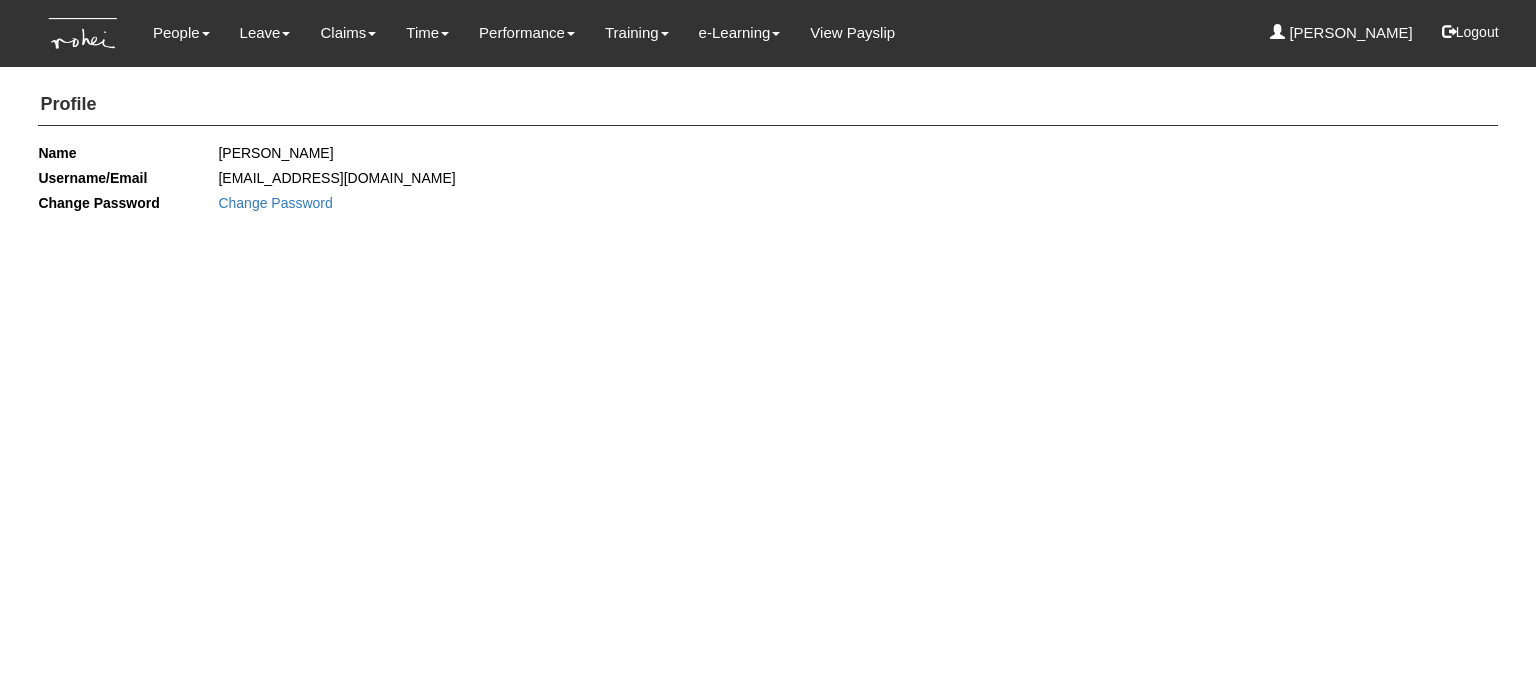 scroll, scrollTop: 0, scrollLeft: 0, axis: both 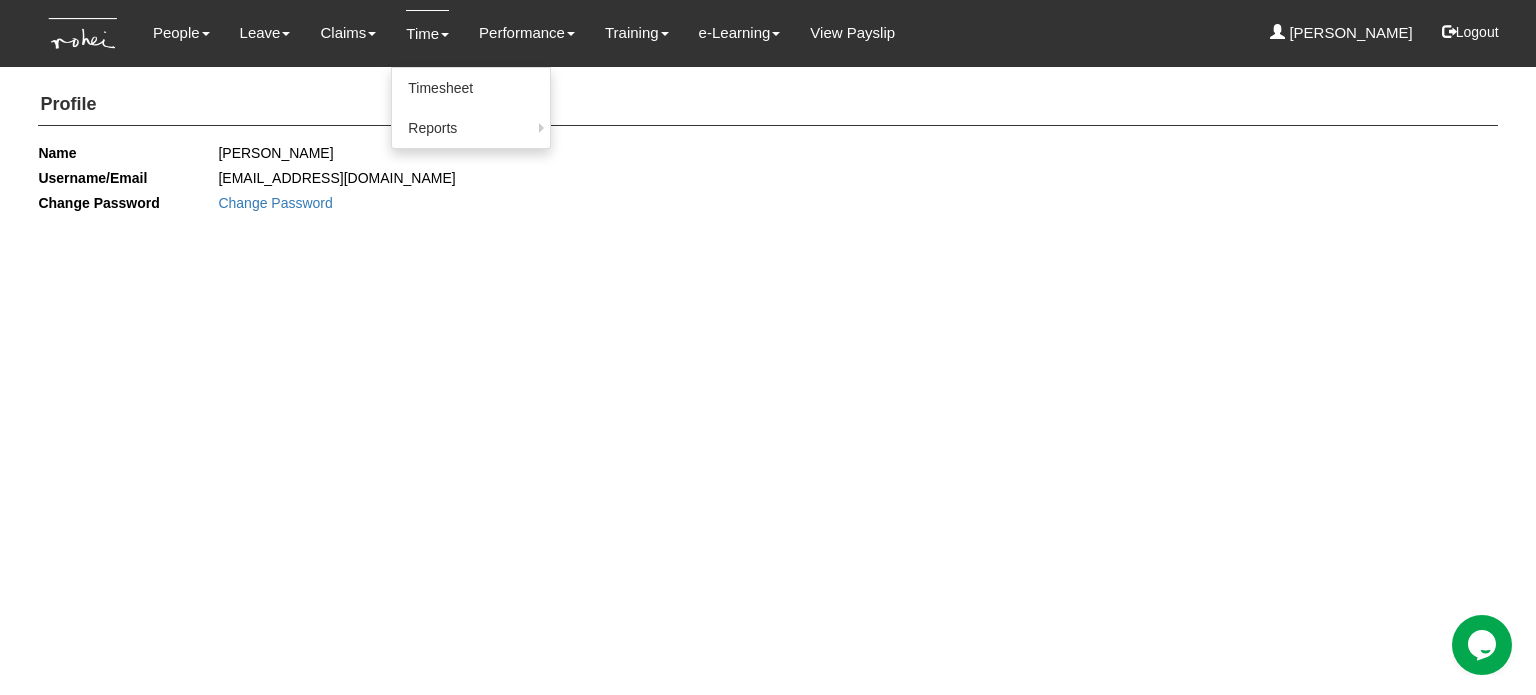 click on "Time" at bounding box center [427, 33] 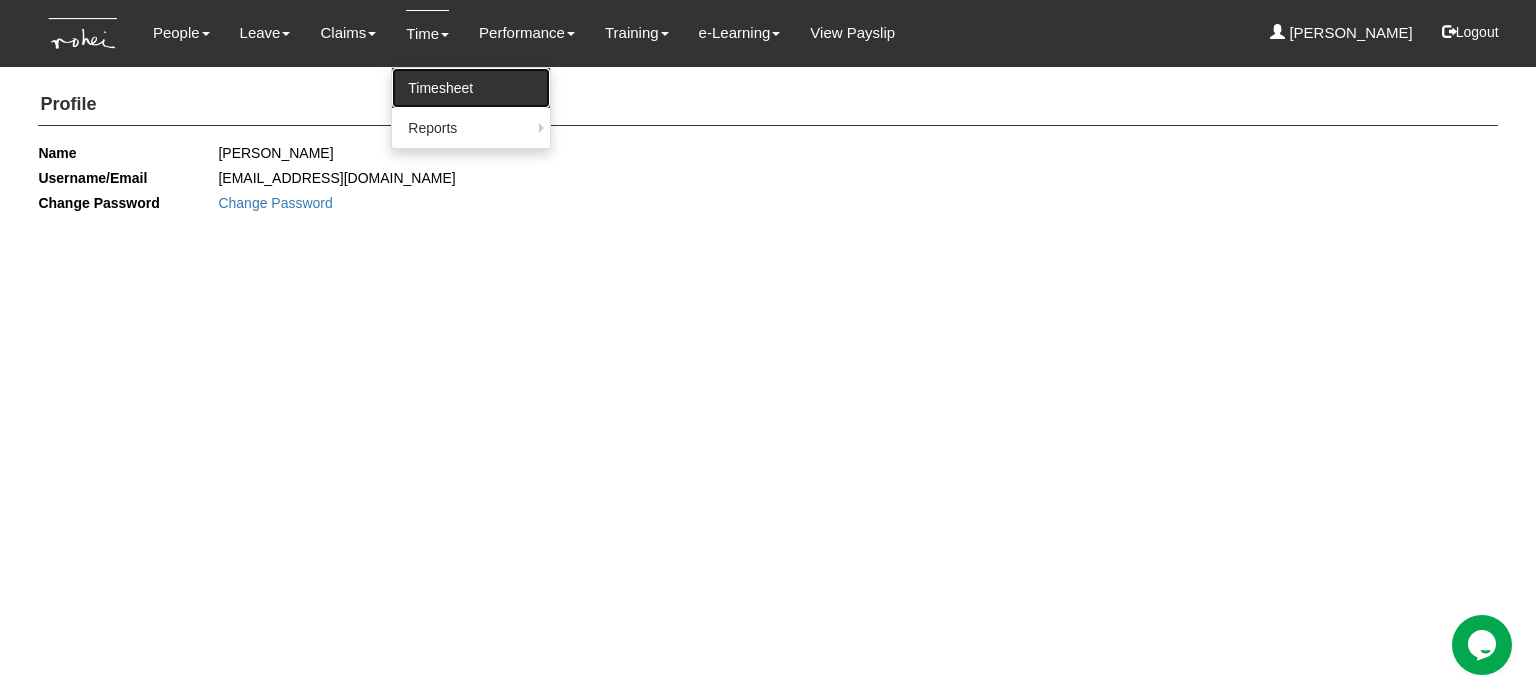 click on "Timesheet" at bounding box center [471, 88] 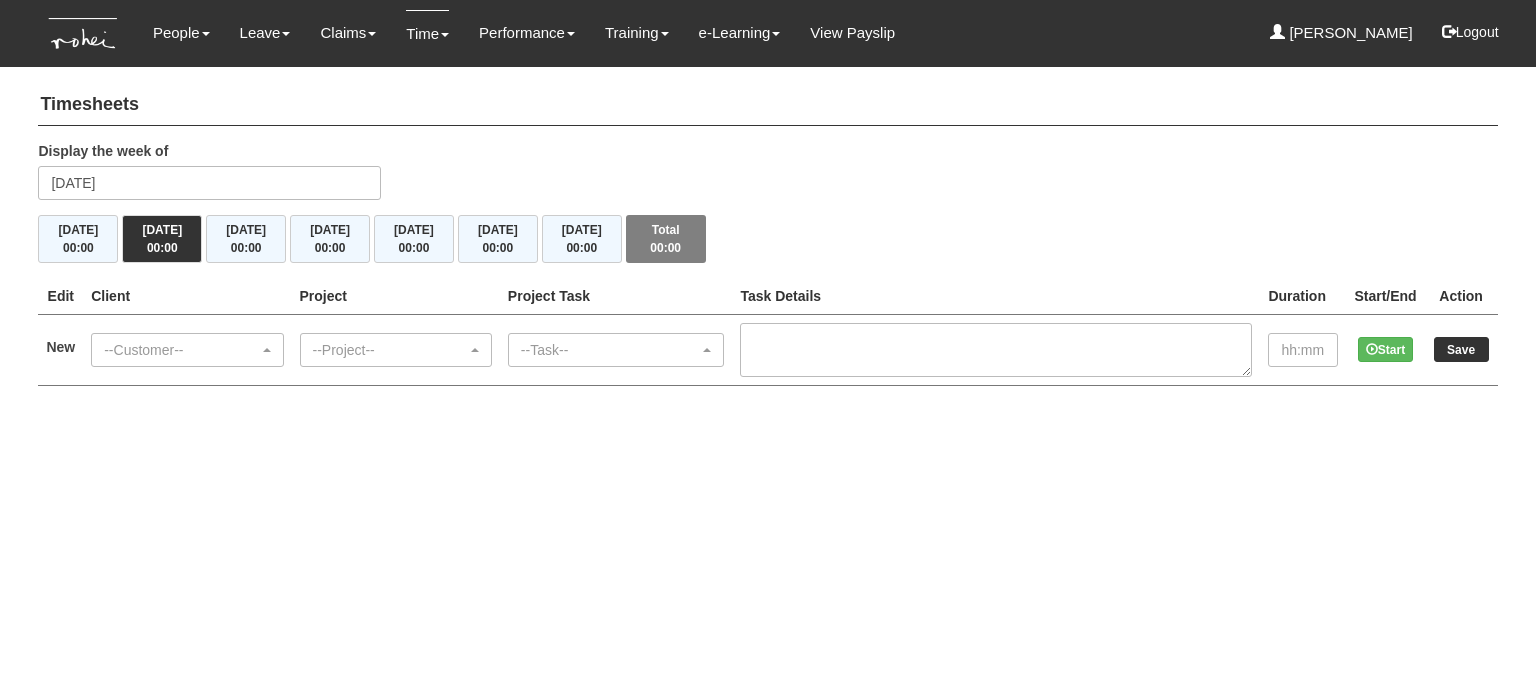 scroll, scrollTop: 0, scrollLeft: 0, axis: both 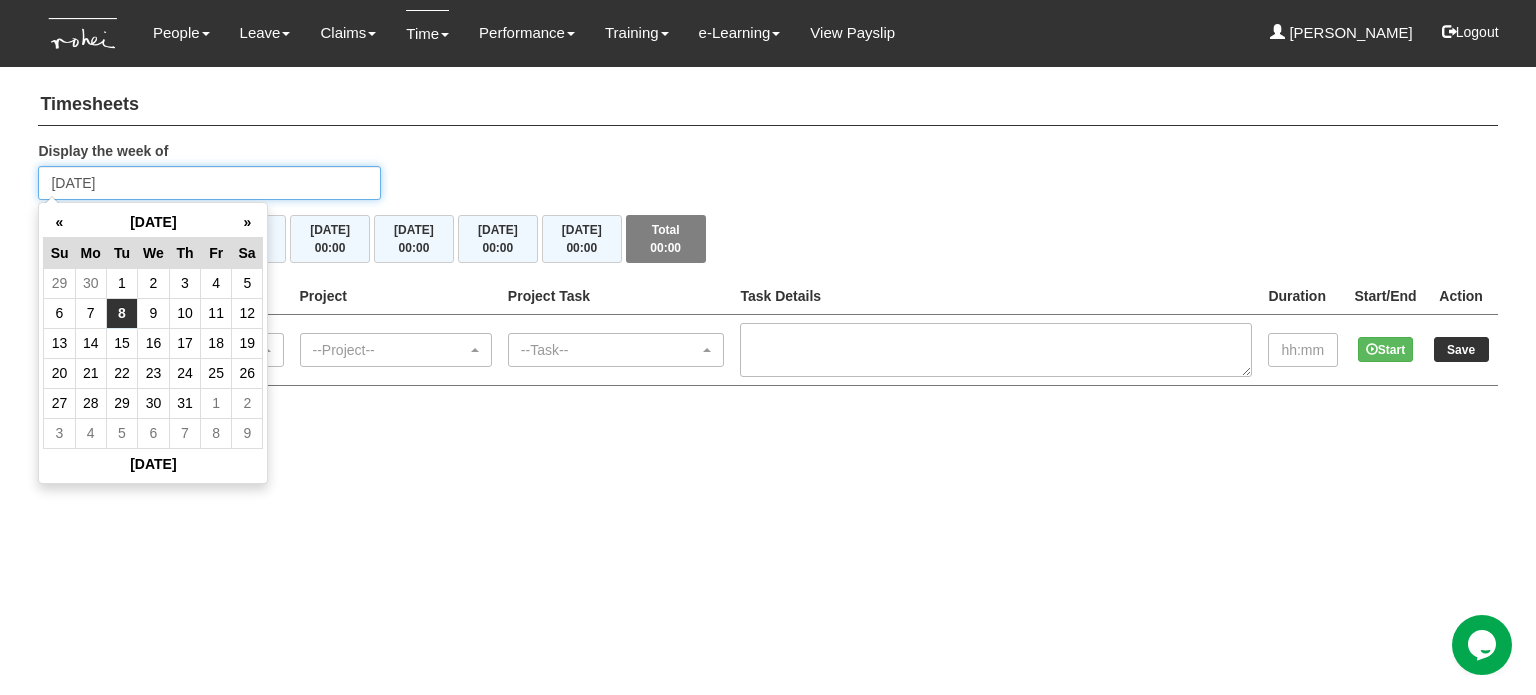 click on "[DATE]" at bounding box center [209, 183] 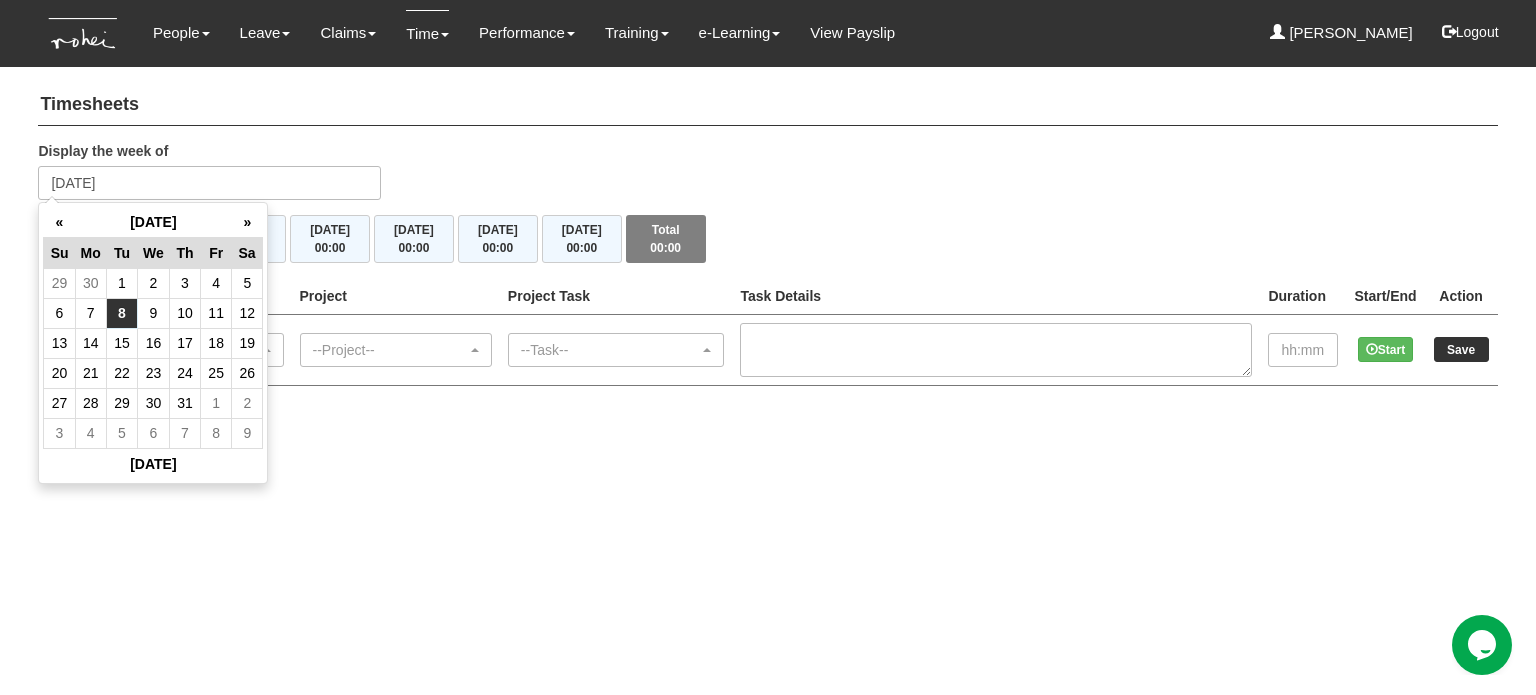 click on "5" at bounding box center (247, 283) 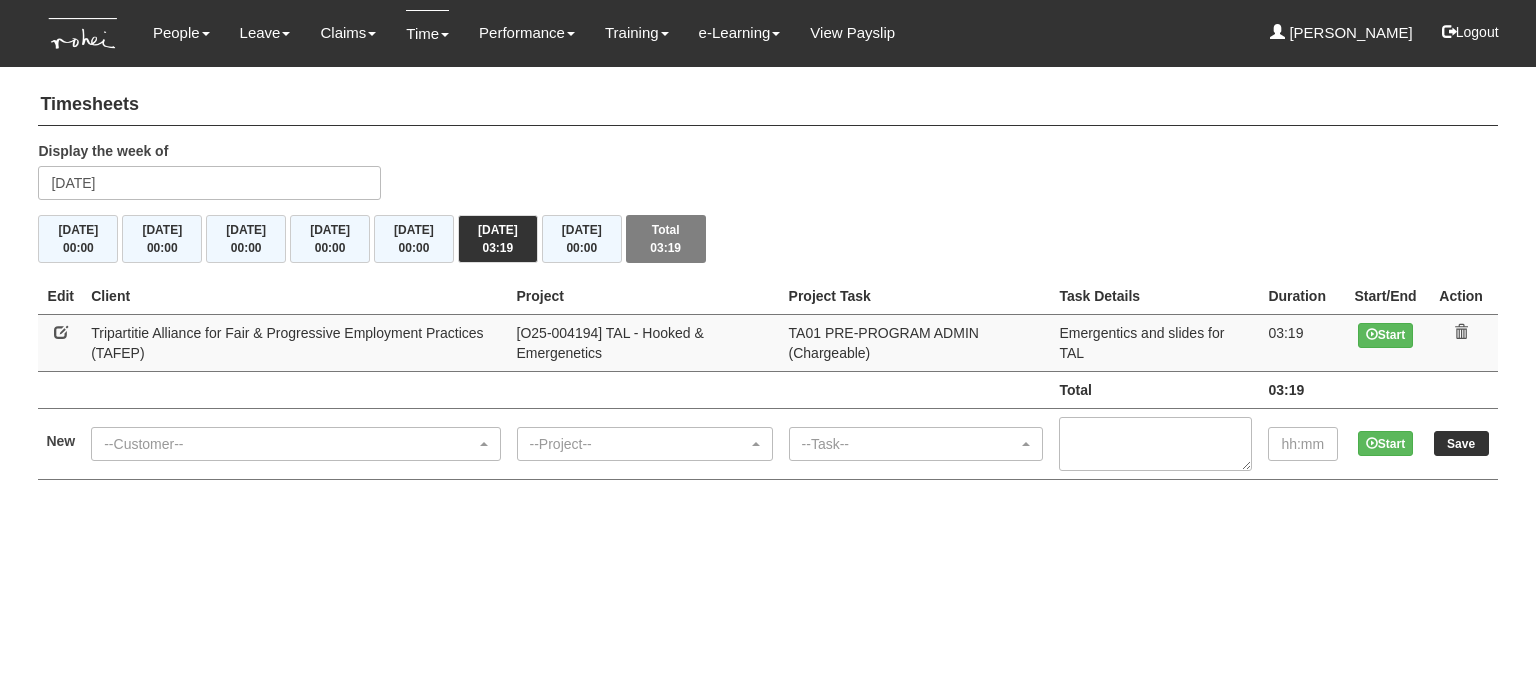 scroll, scrollTop: 0, scrollLeft: 0, axis: both 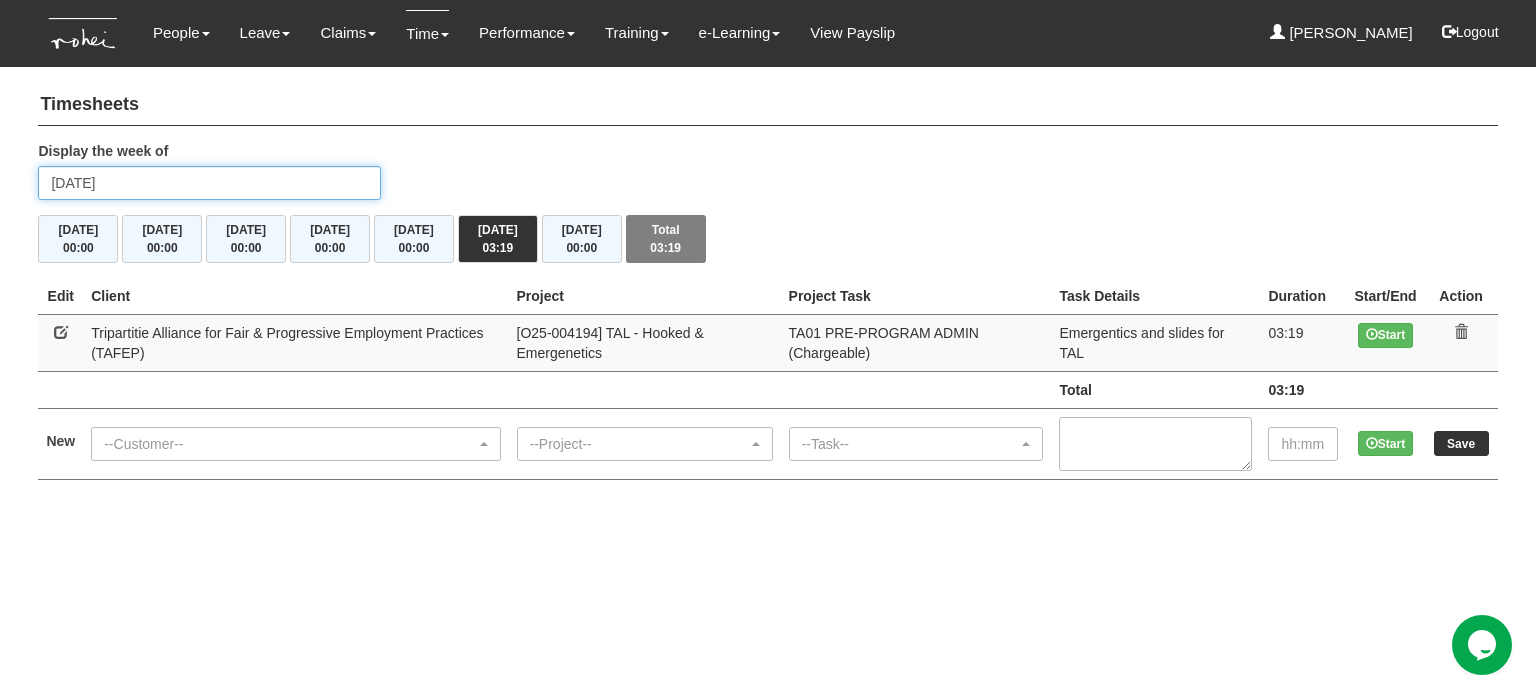click on "[DATE]" at bounding box center (209, 183) 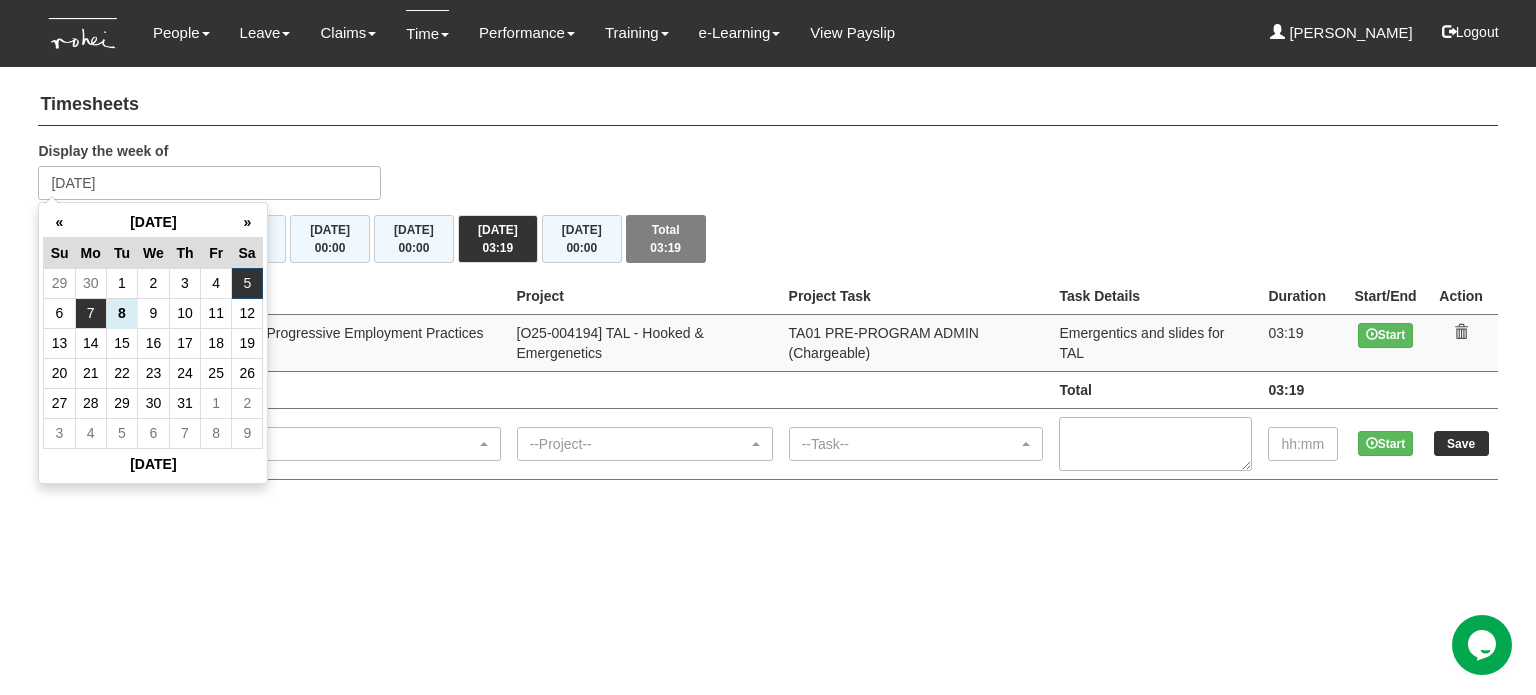 click on "7" at bounding box center (90, 313) 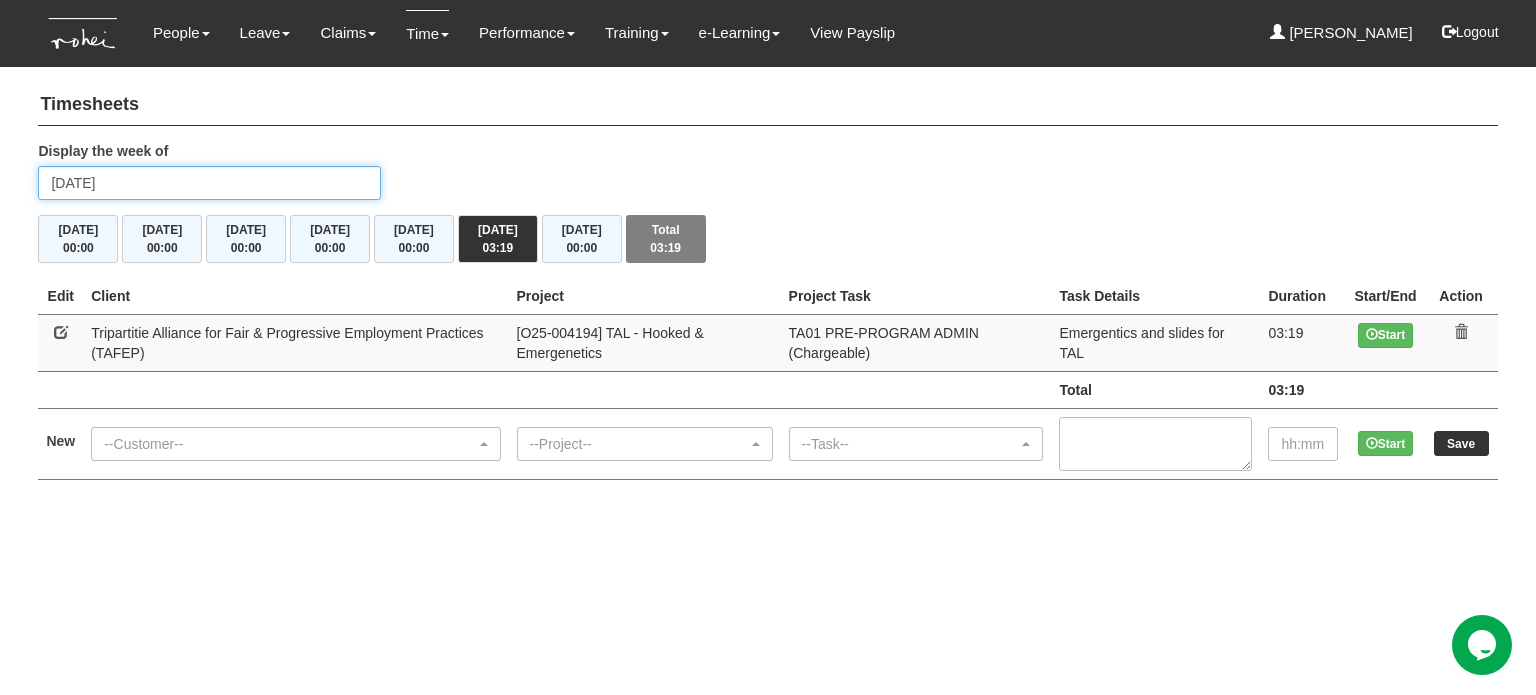 click on "Monday 7 July 2025" at bounding box center [209, 183] 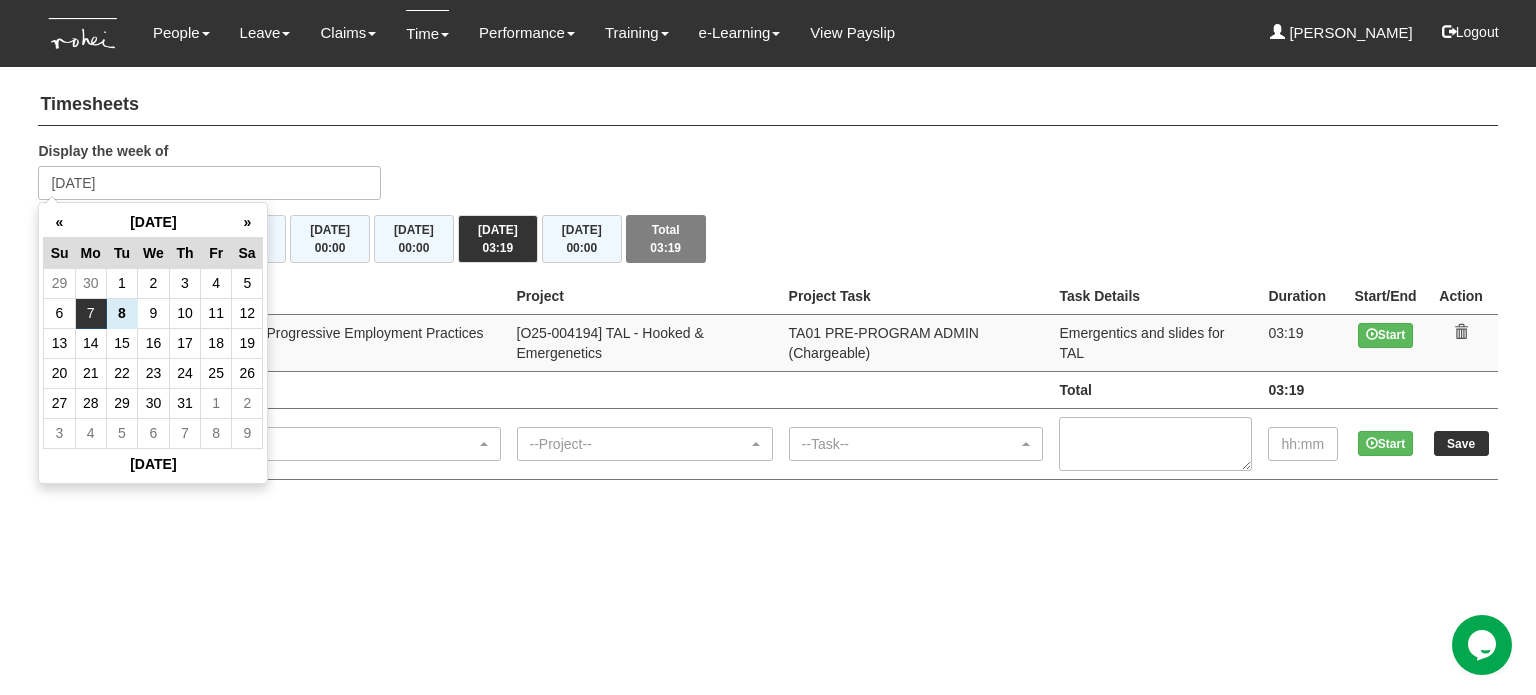 click on "8" at bounding box center (121, 313) 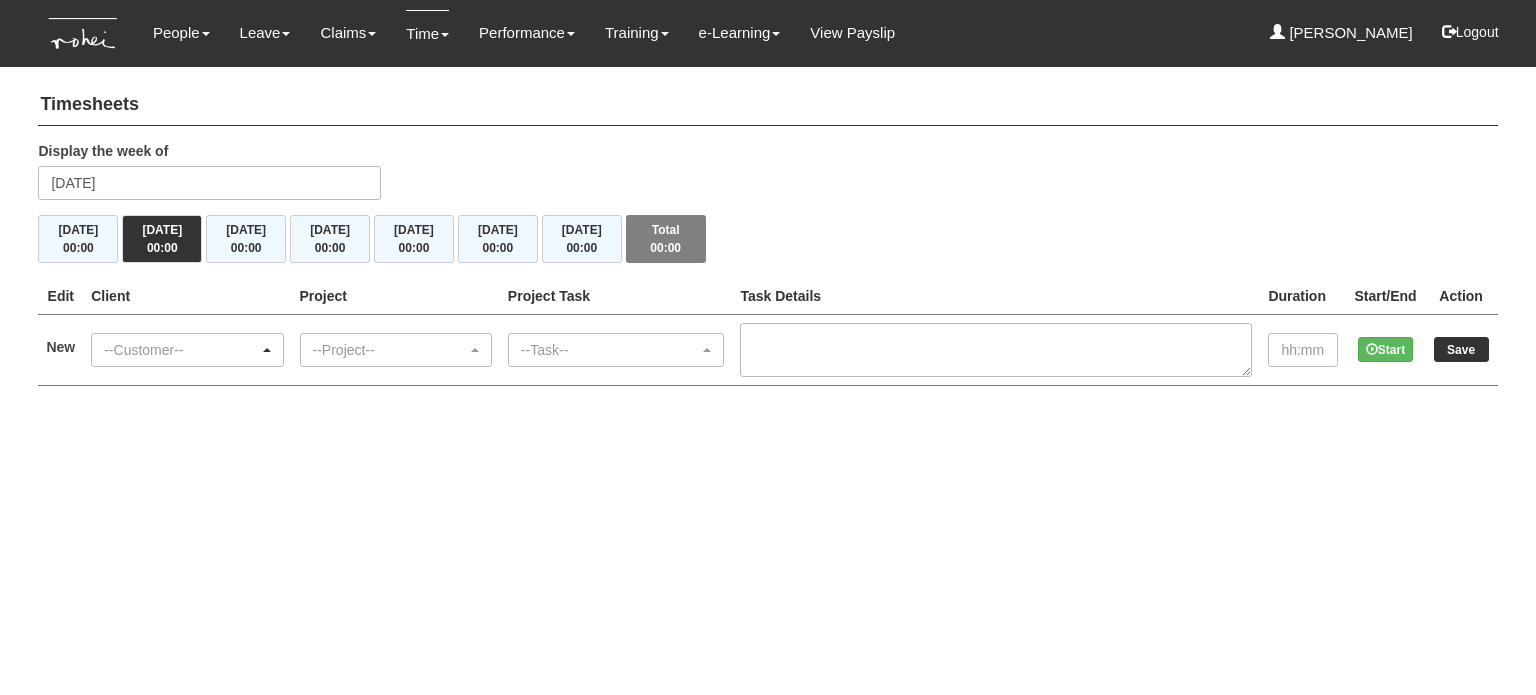 scroll, scrollTop: 0, scrollLeft: 0, axis: both 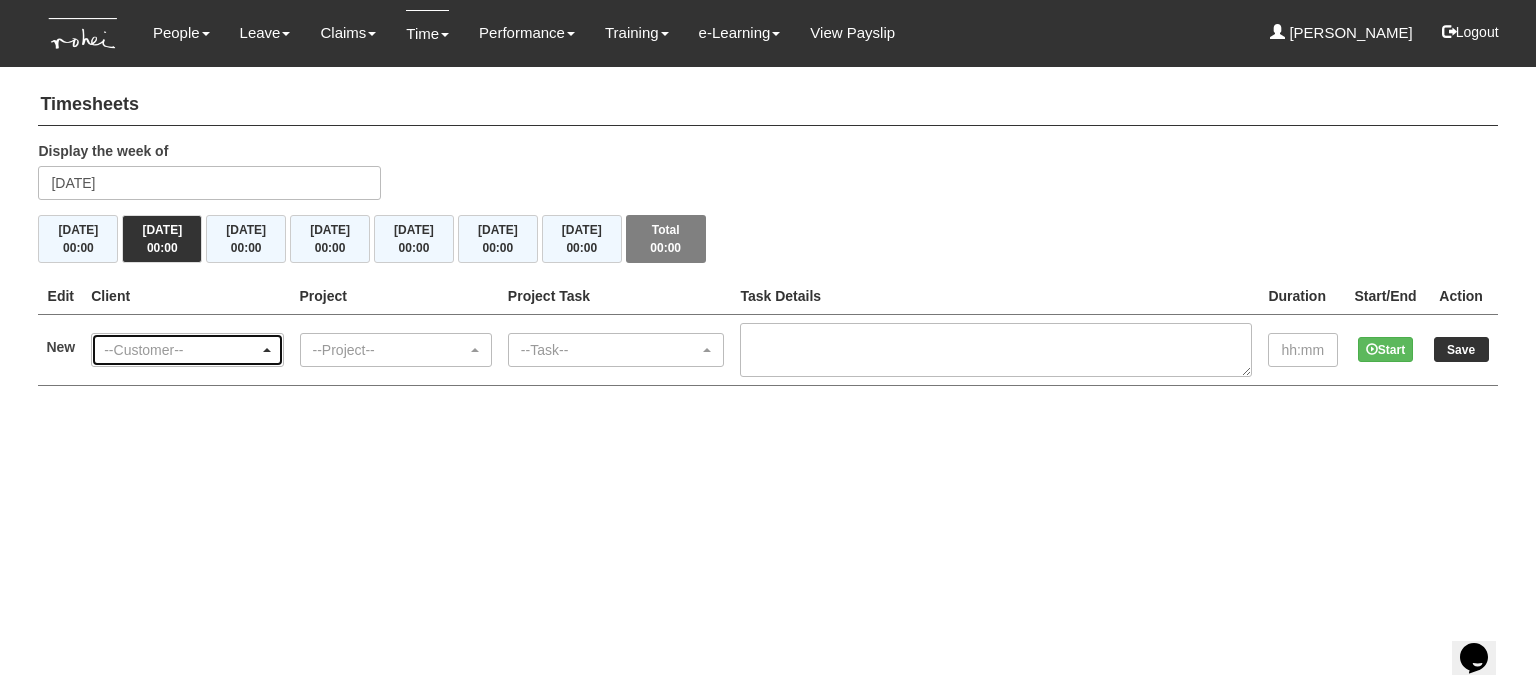 click on "--Customer--" at bounding box center (181, 350) 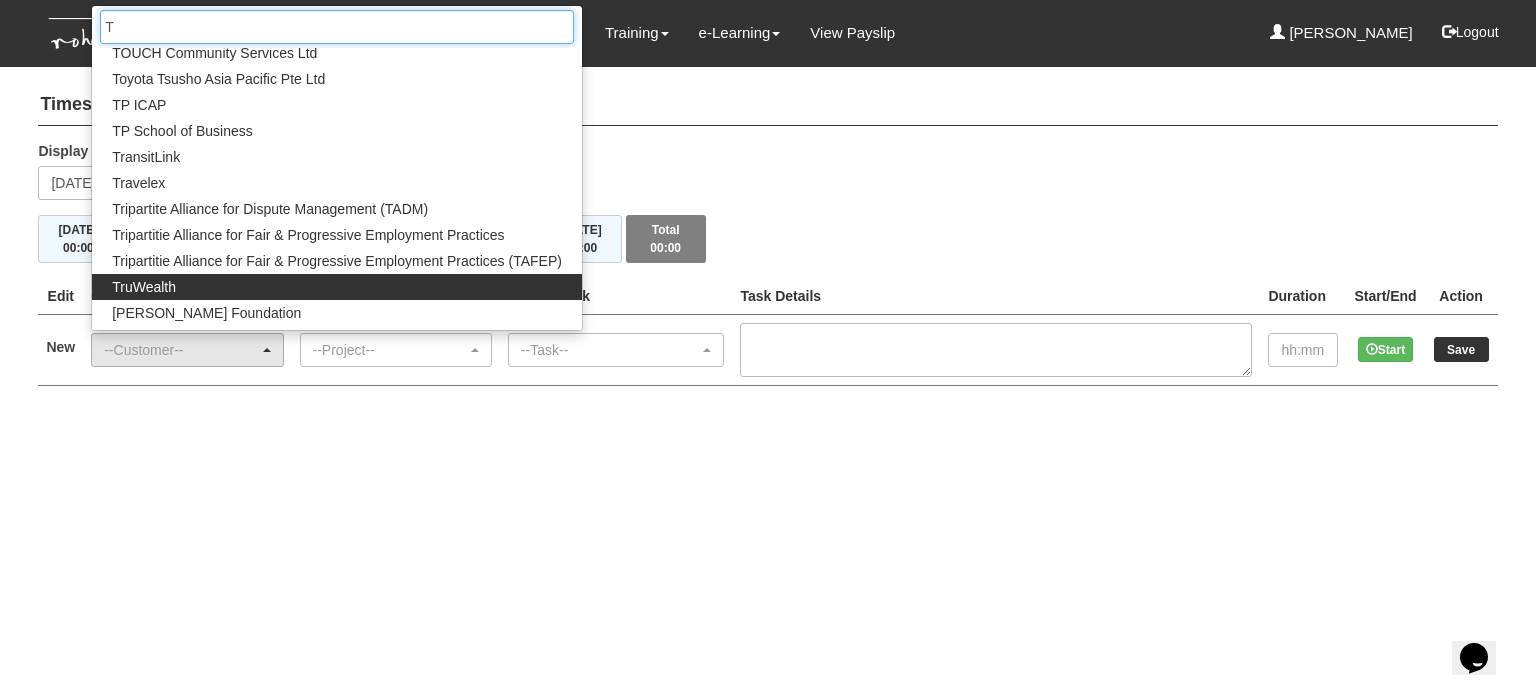 scroll, scrollTop: 15200, scrollLeft: 0, axis: vertical 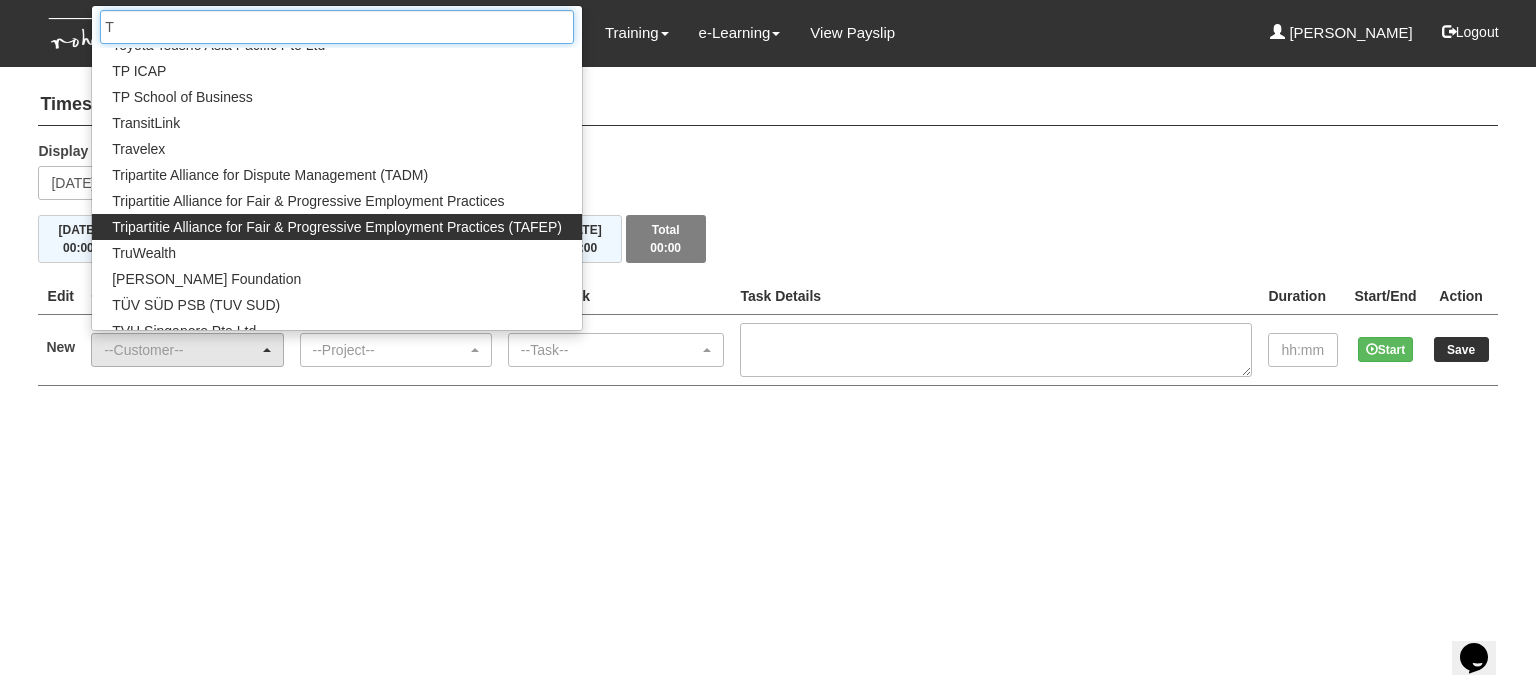 type on "T" 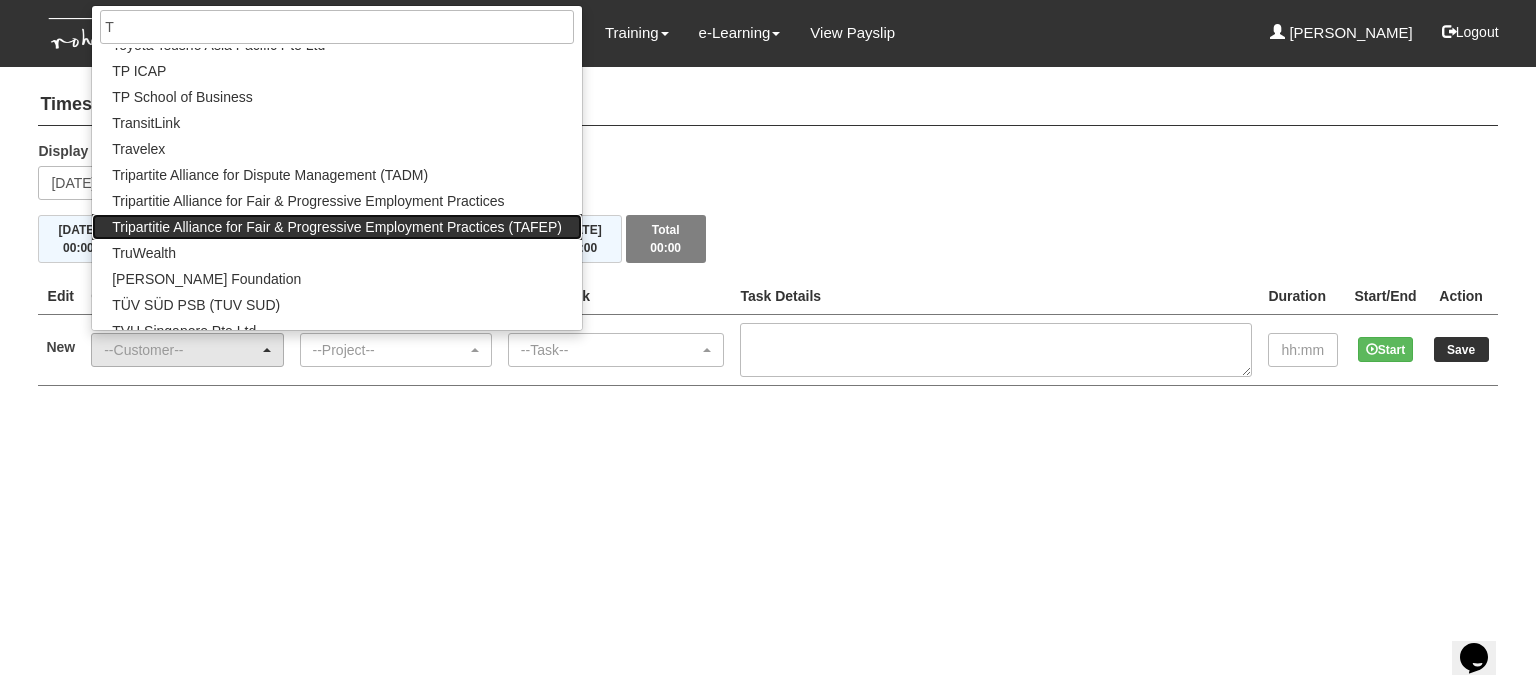 click on "Tripartitie Alliance for Fair & Progressive Employment Practices (TAFEP)" at bounding box center (337, 227) 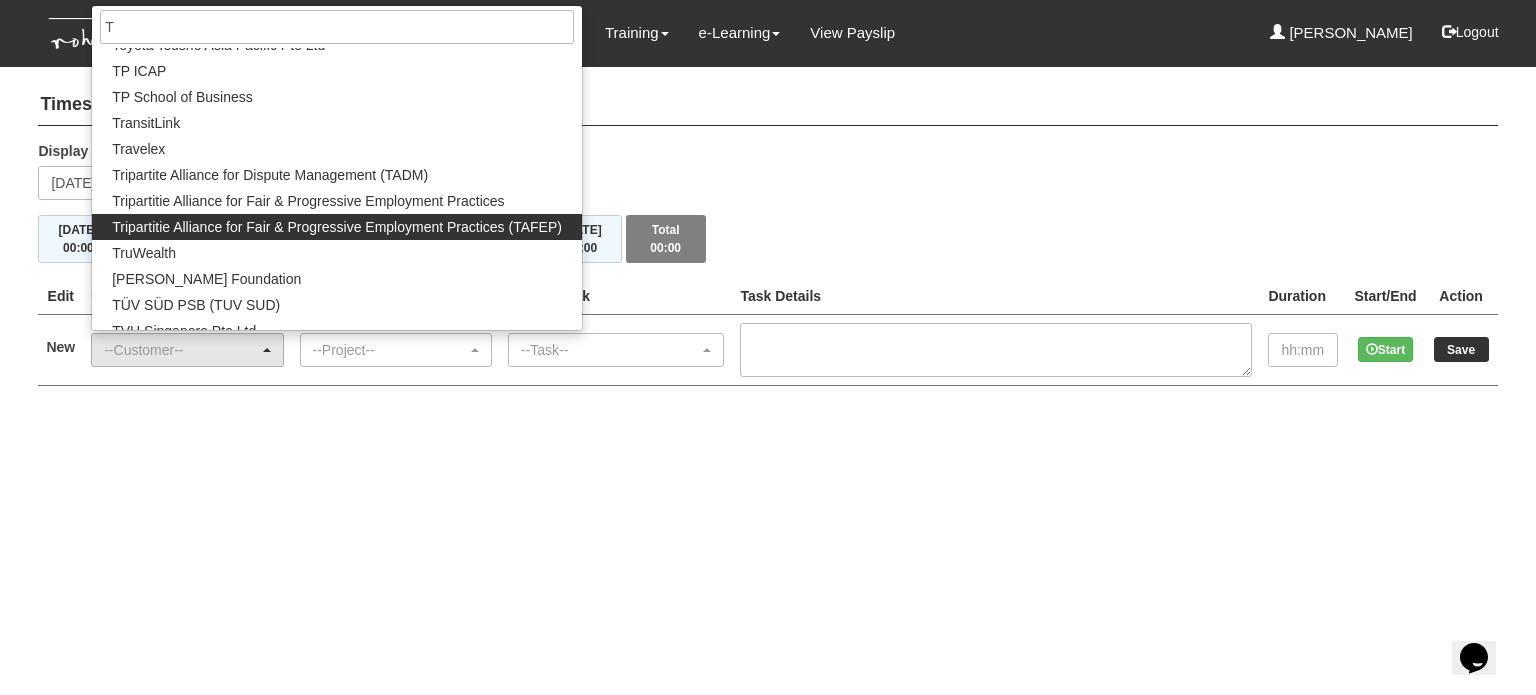 select on "753" 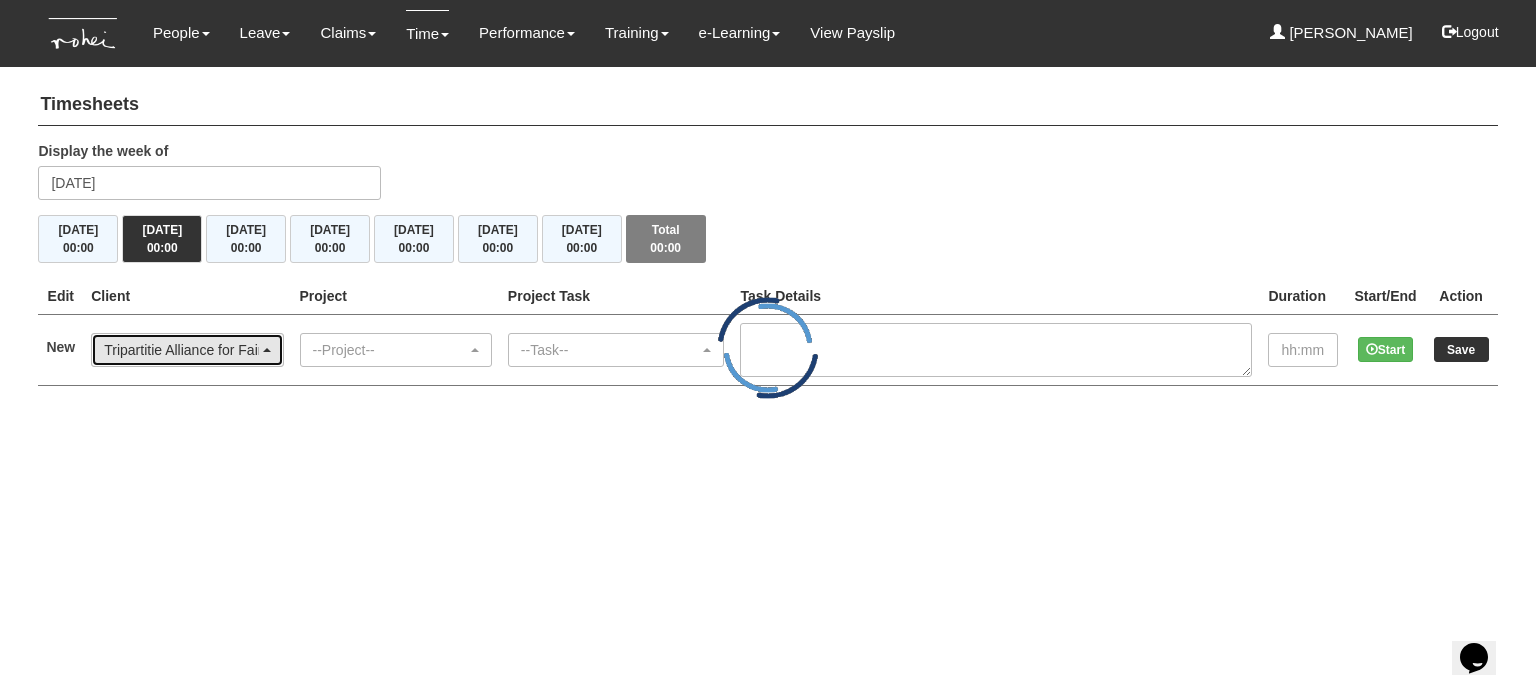 scroll, scrollTop: 0, scrollLeft: 0, axis: both 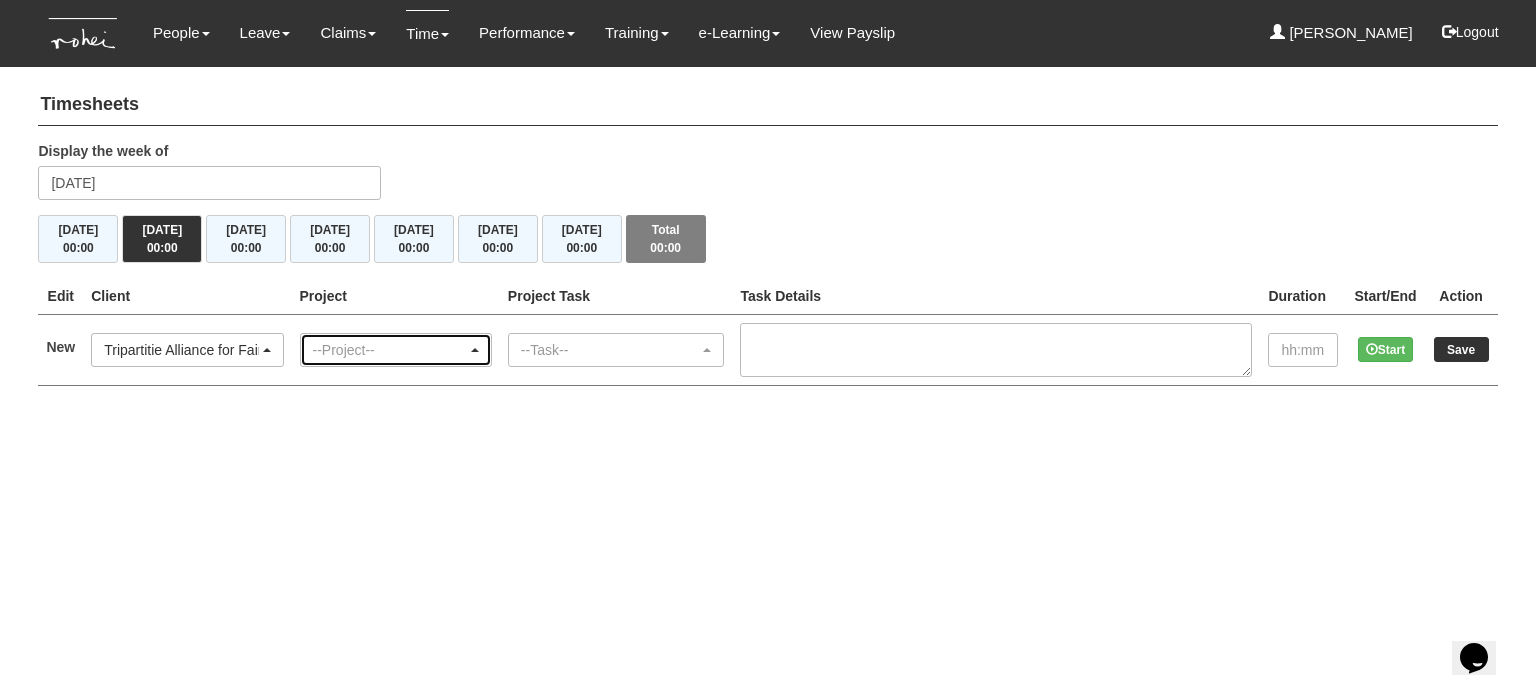 click on "--Project--" at bounding box center [390, 350] 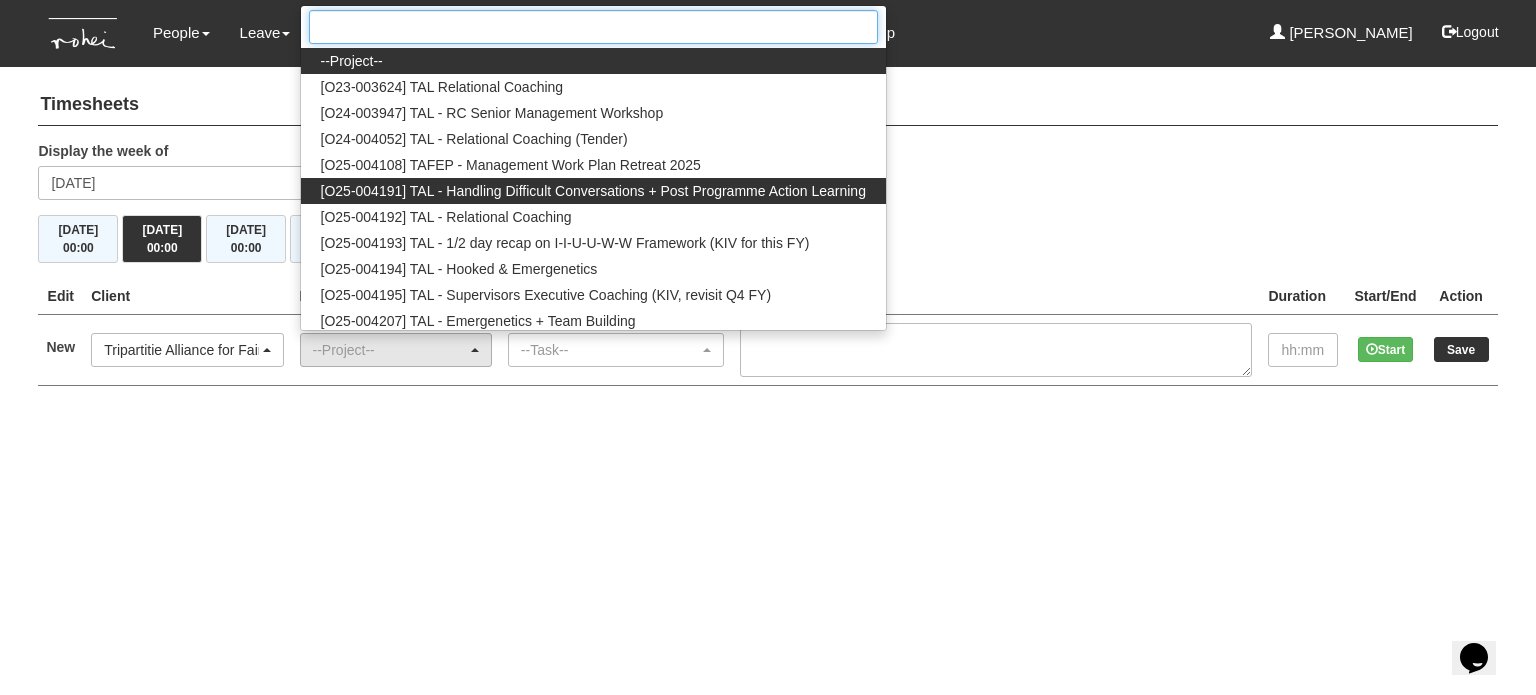 scroll, scrollTop: 1, scrollLeft: 0, axis: vertical 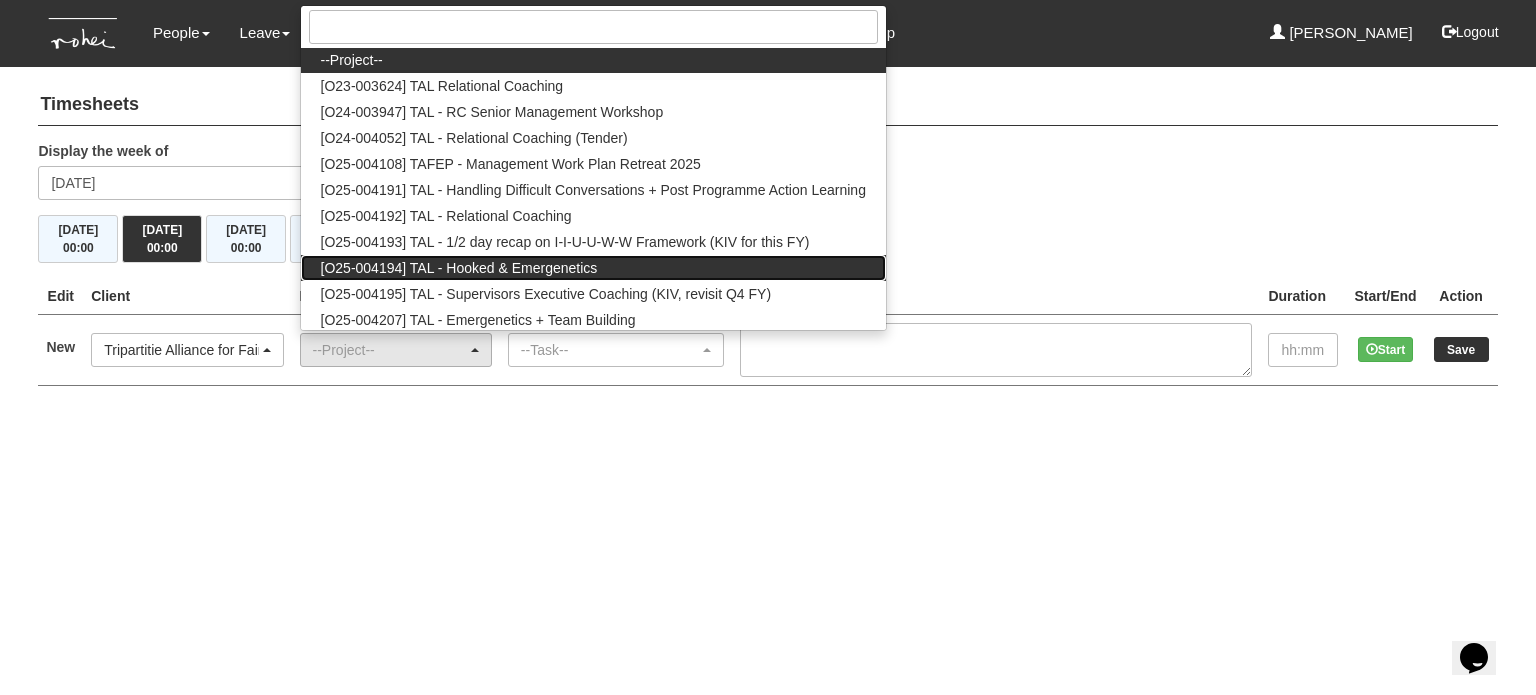click on "[O25-004194] TAL - Hooked & Emergenetics" at bounding box center [459, 268] 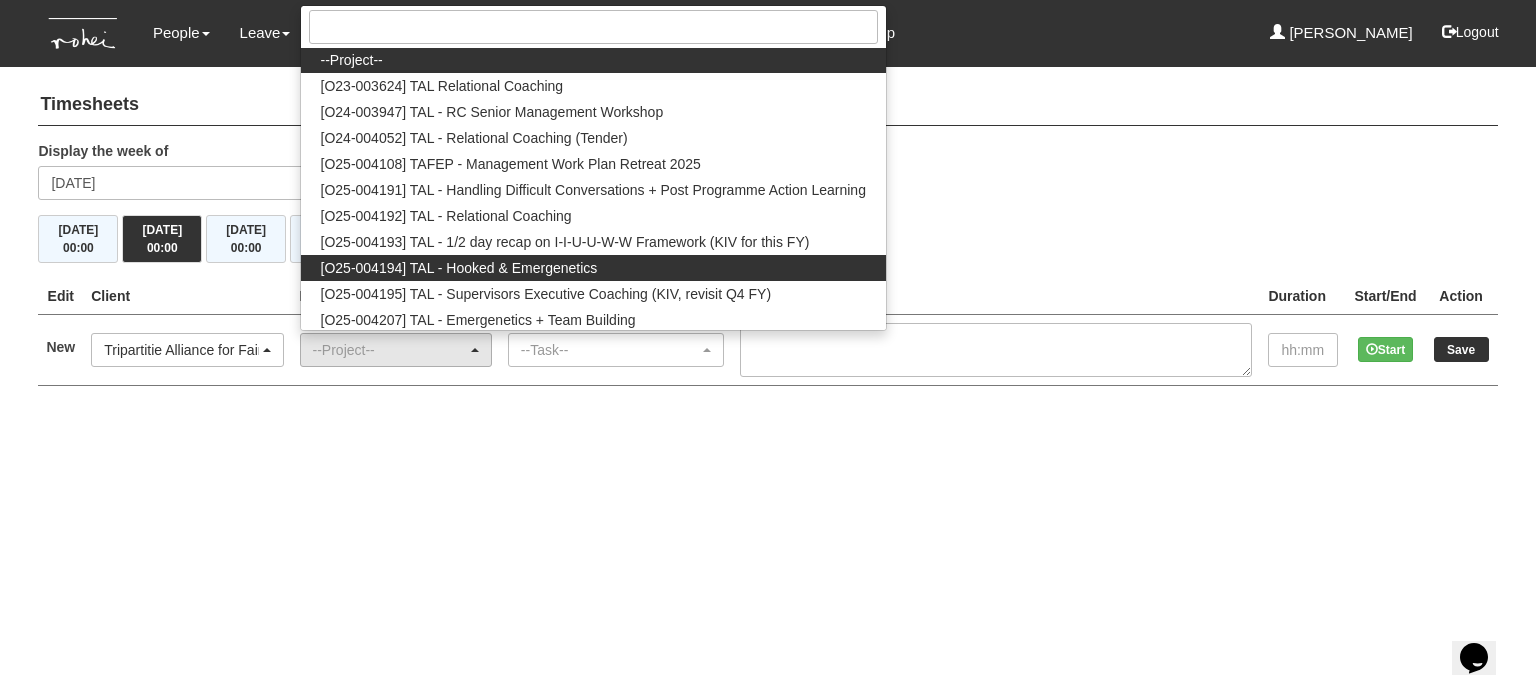 select on "2813" 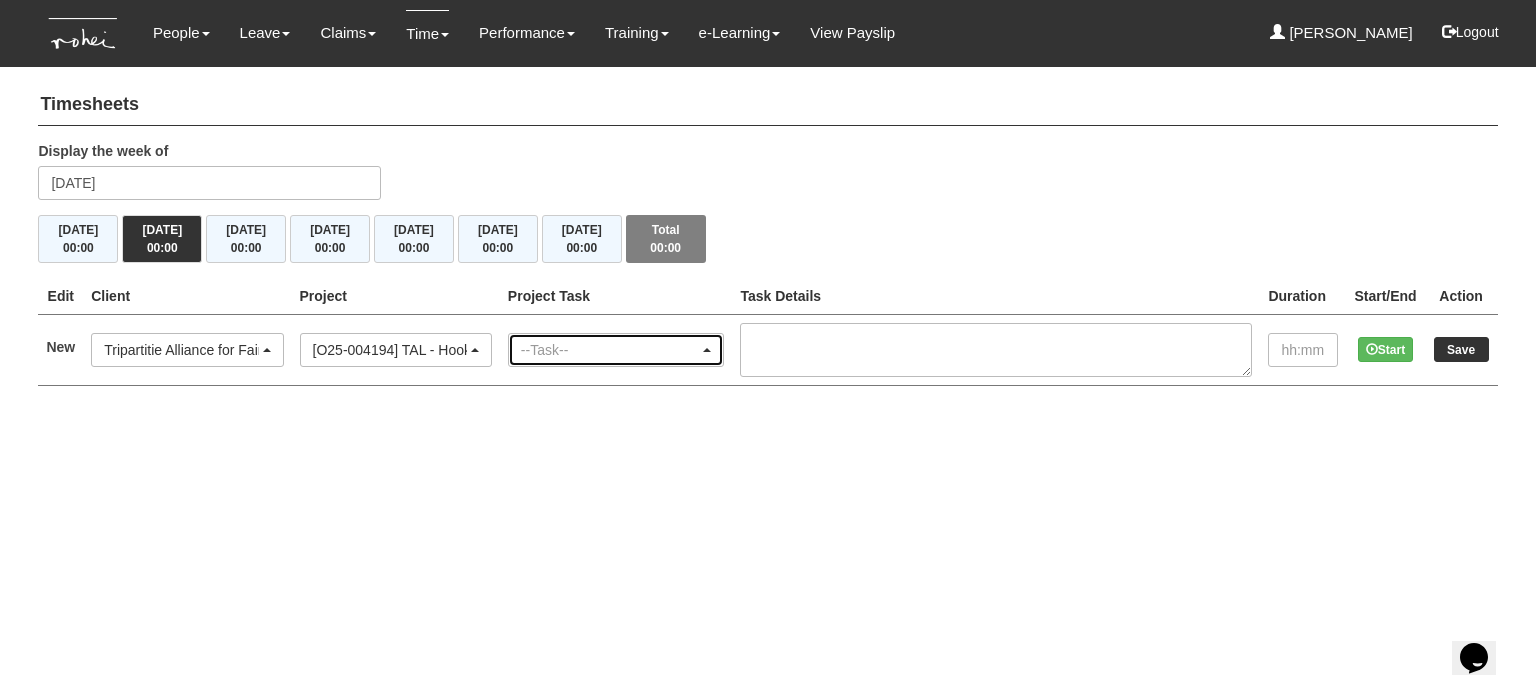 click on "--Task--" at bounding box center (610, 350) 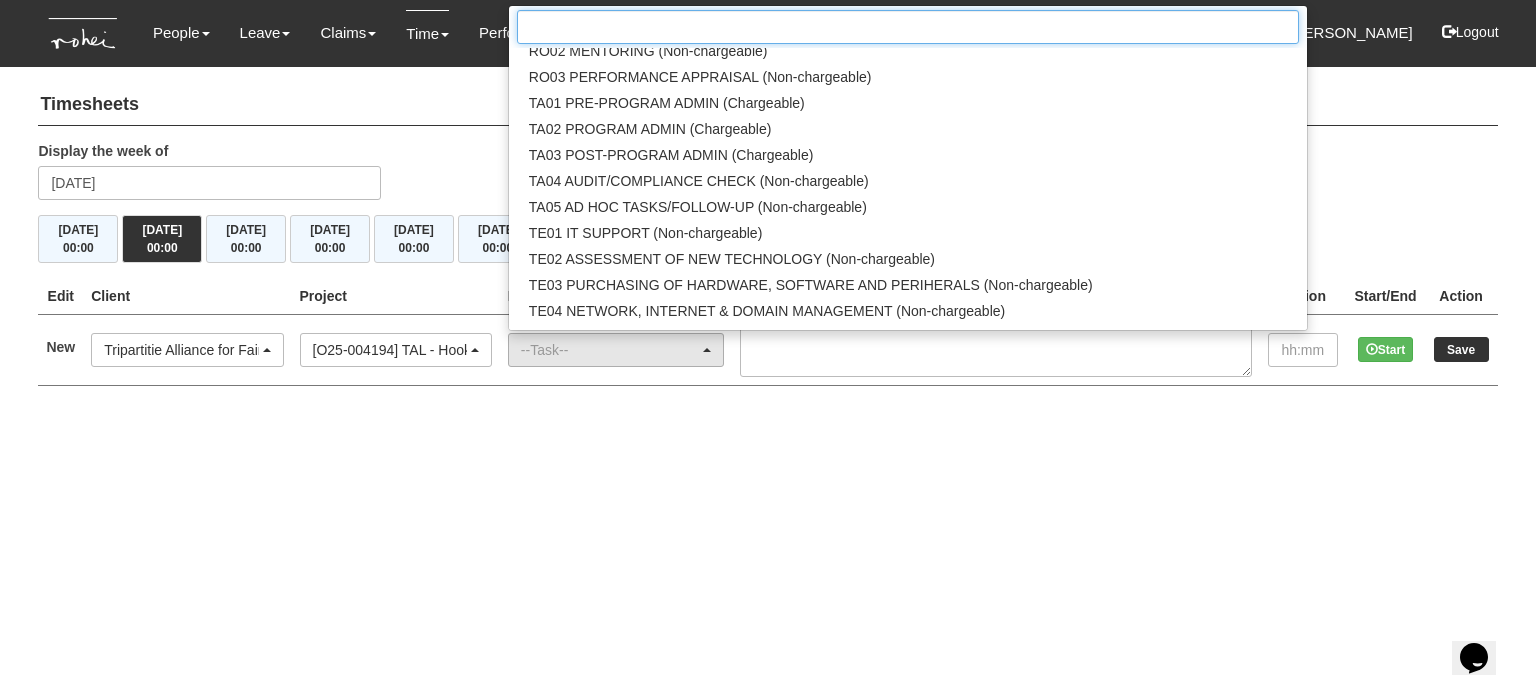 scroll, scrollTop: 2515, scrollLeft: 0, axis: vertical 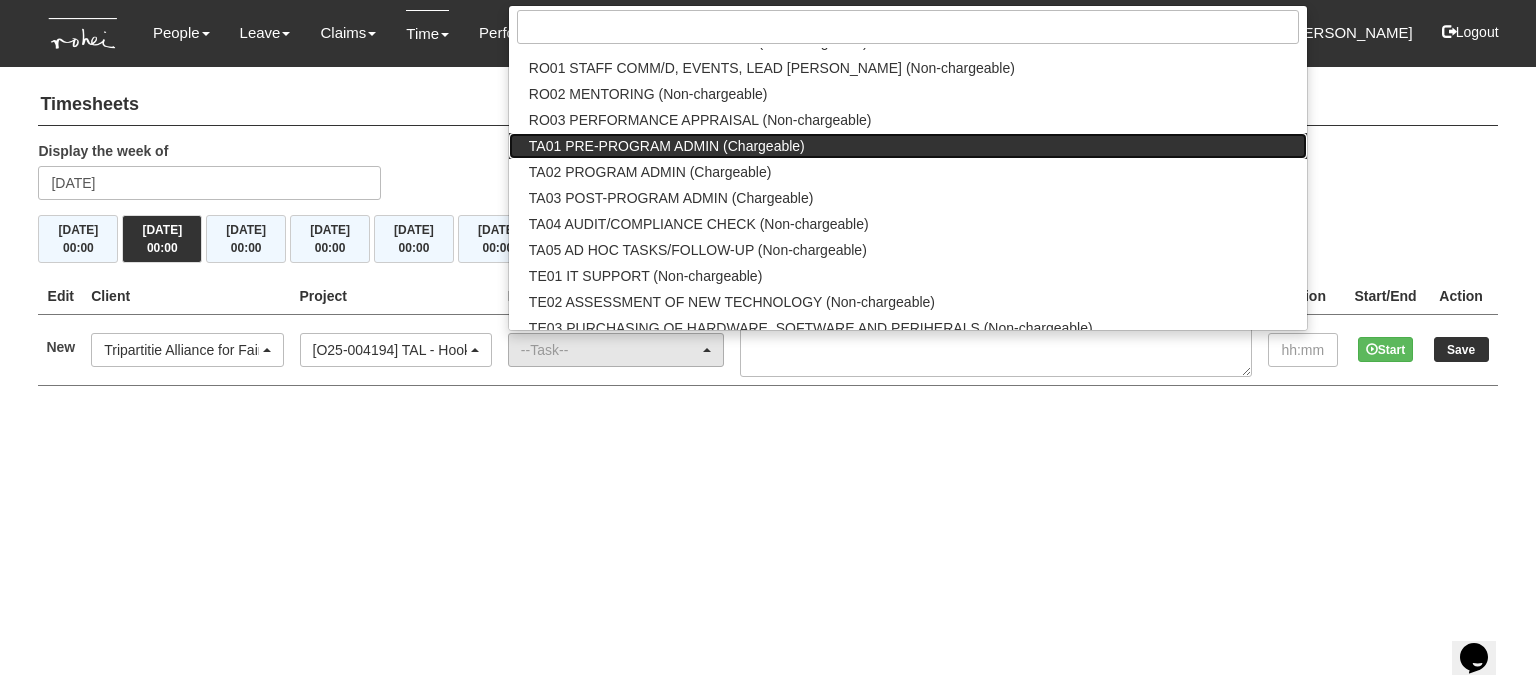 click on "TA01 PRE-PROGRAM ADMIN (Chargeable)" at bounding box center [667, 146] 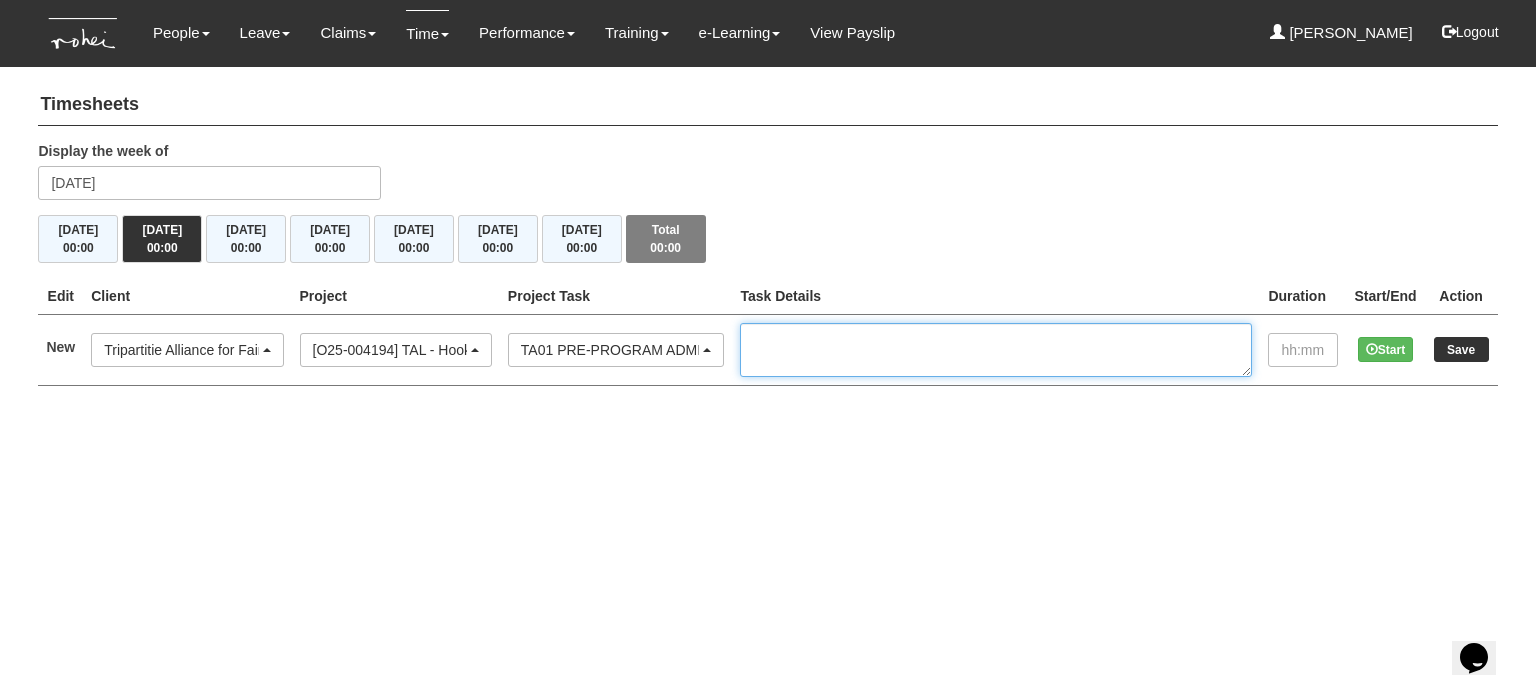 click at bounding box center (996, 350) 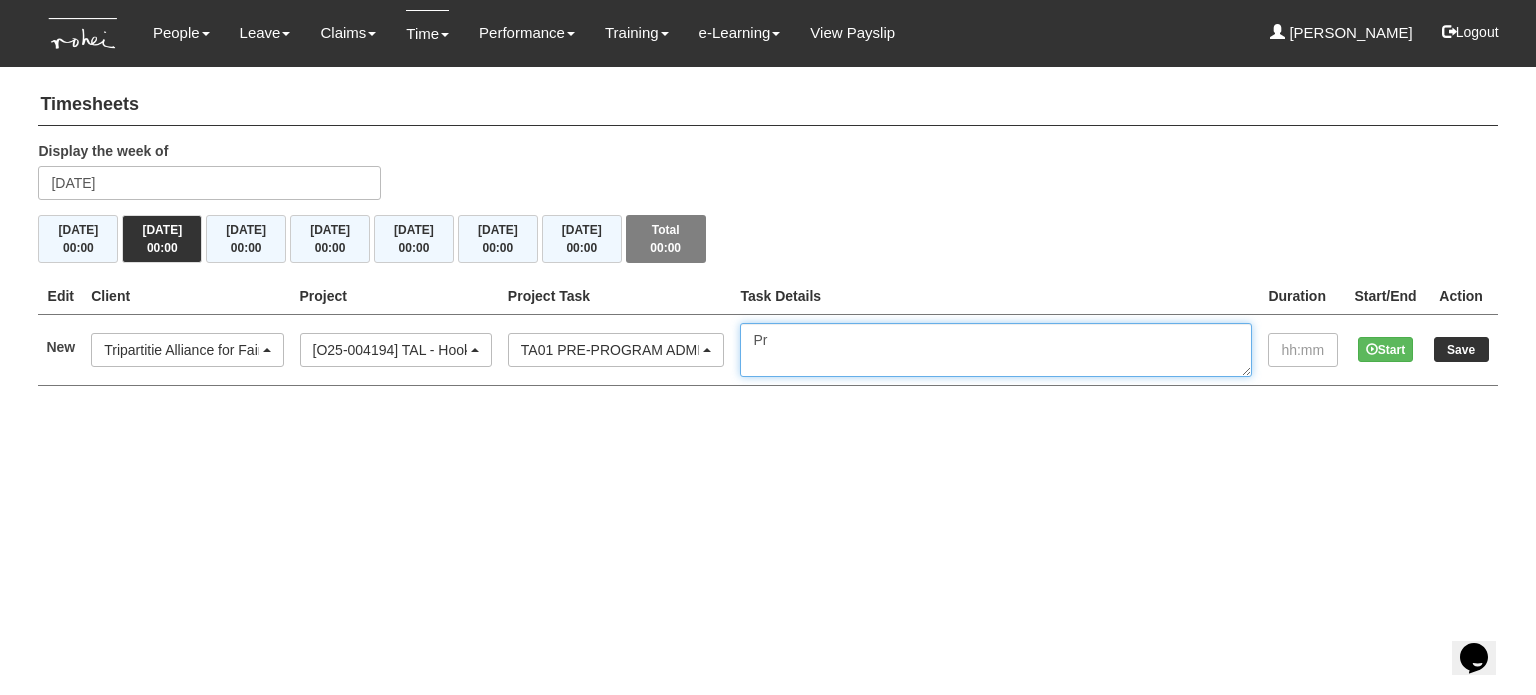 type on "P" 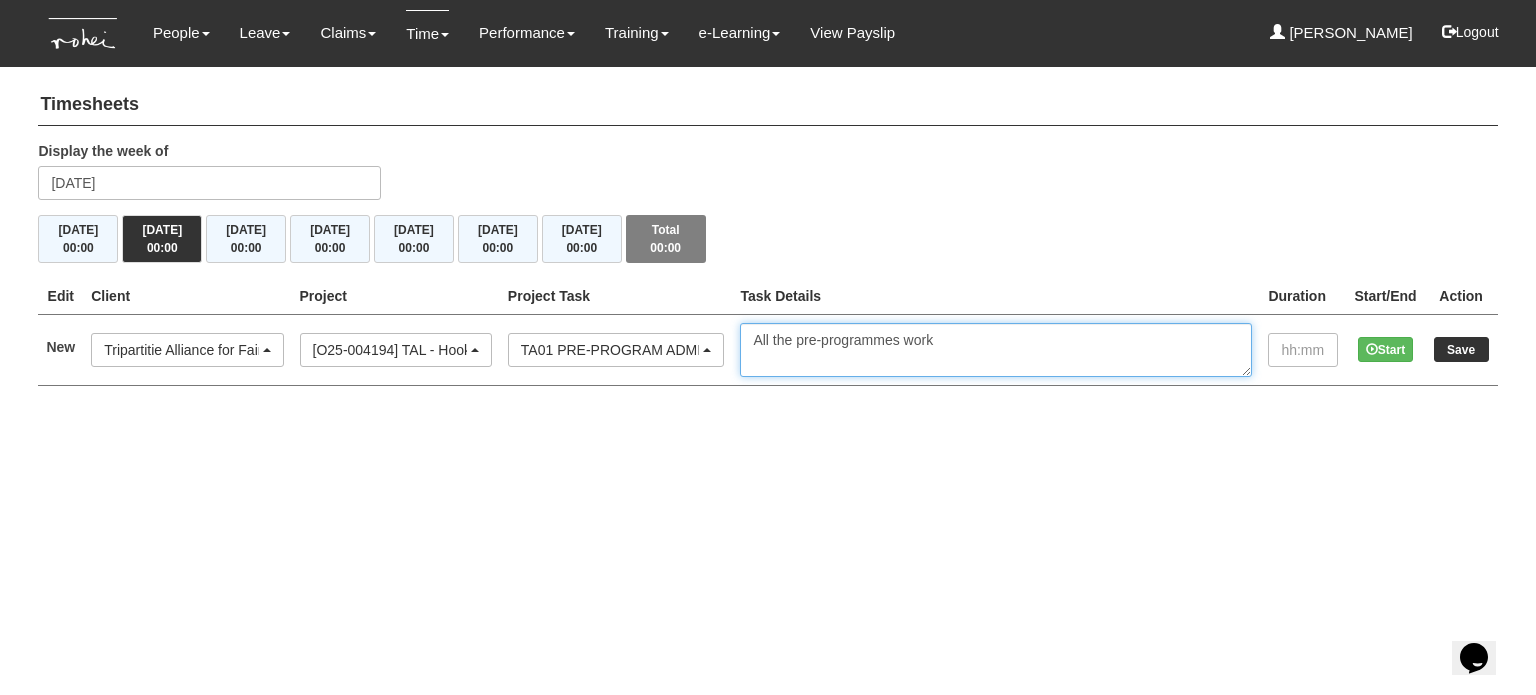 type on "All the pre-programmes work" 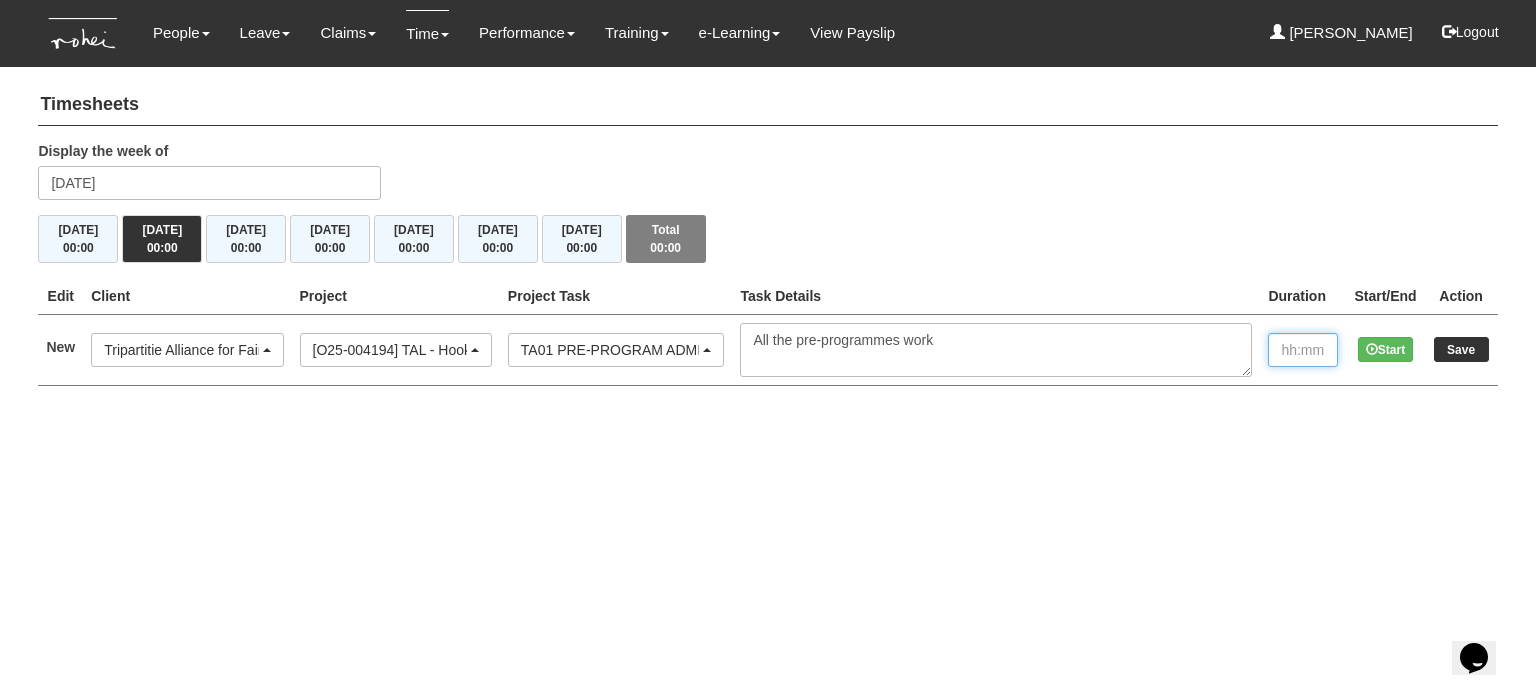 click at bounding box center [1303, 350] 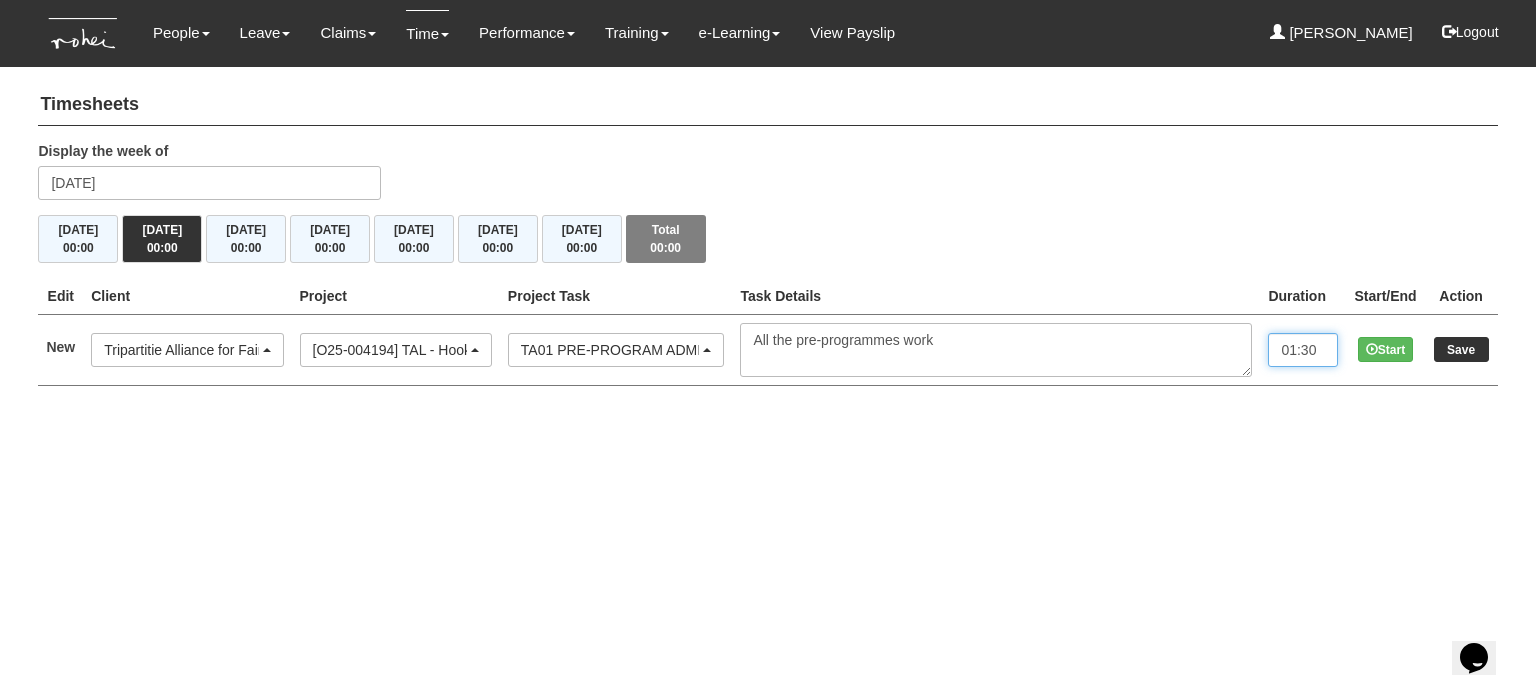 type on "01:30" 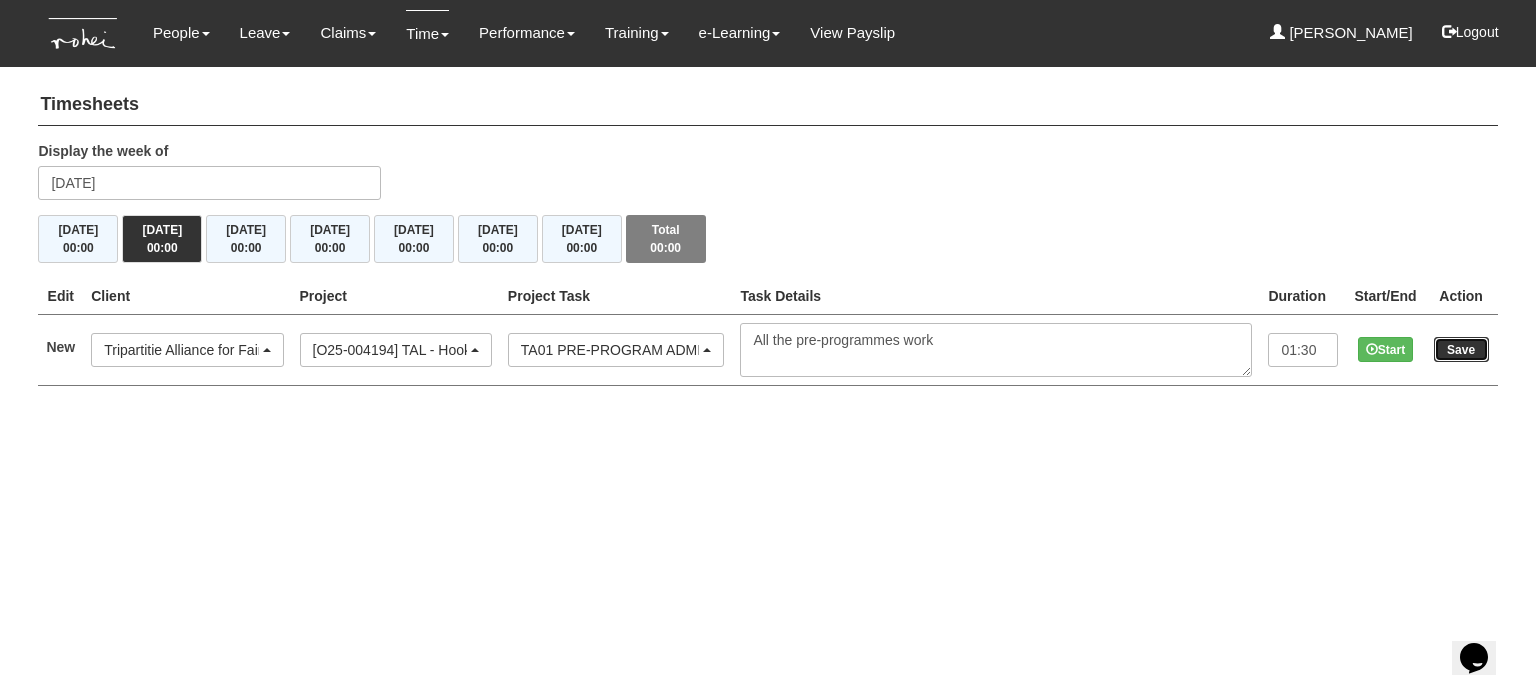 click on "Save" at bounding box center [1461, 349] 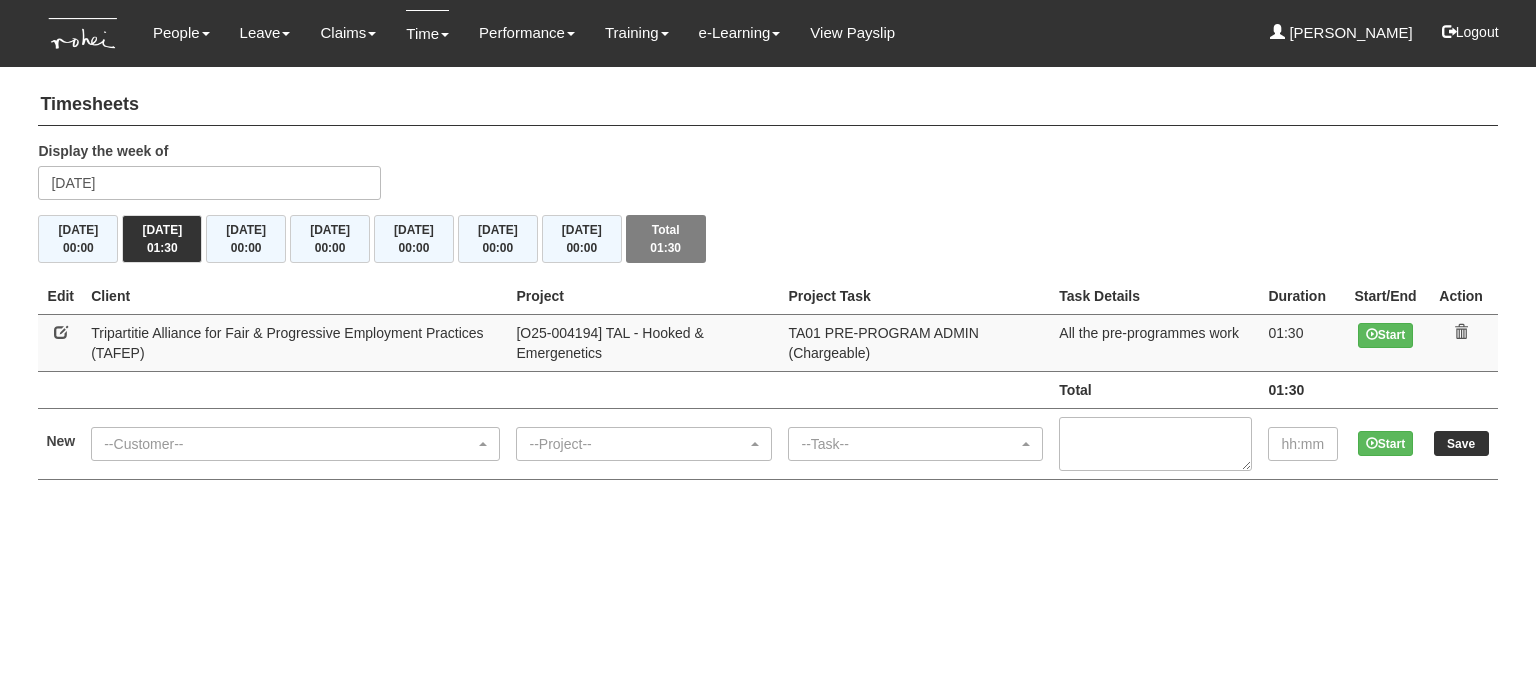 scroll, scrollTop: 0, scrollLeft: 0, axis: both 